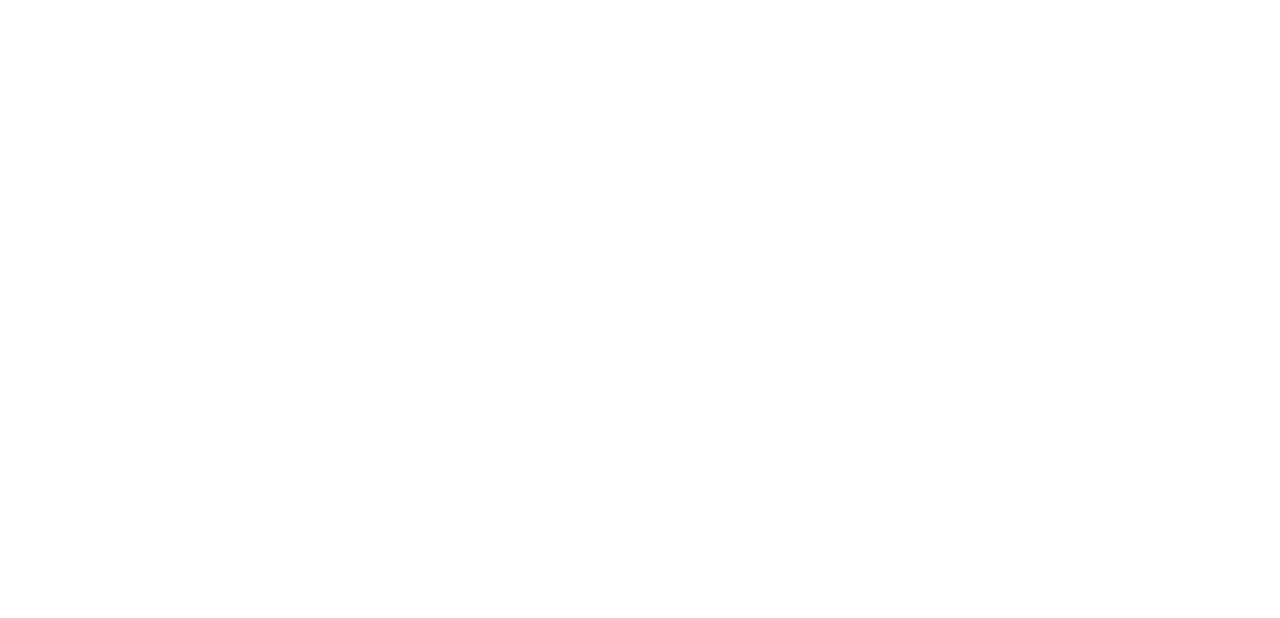 scroll, scrollTop: 0, scrollLeft: 0, axis: both 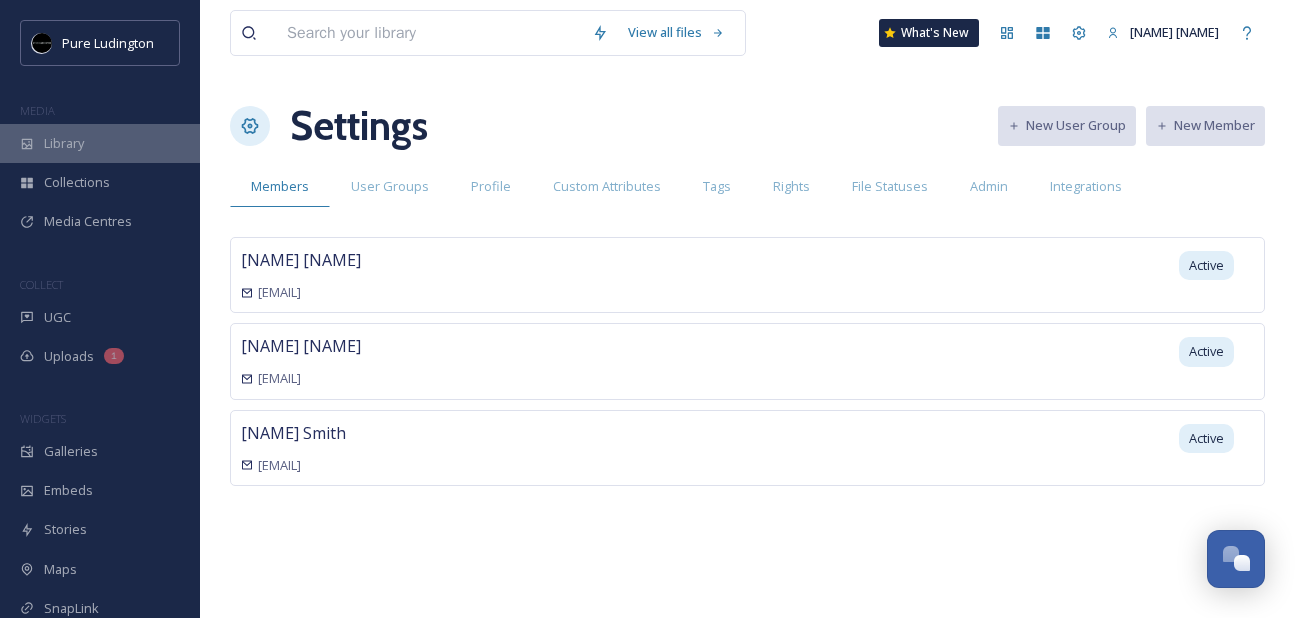 click on "Library" at bounding box center [100, 143] 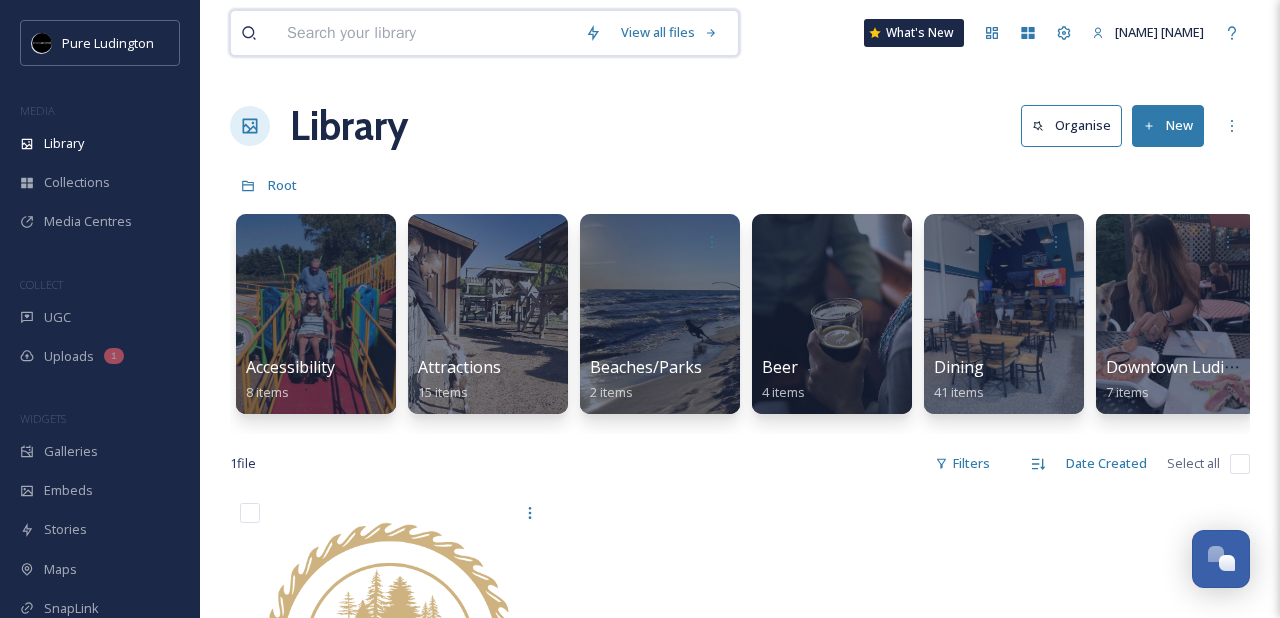click at bounding box center (426, 33) 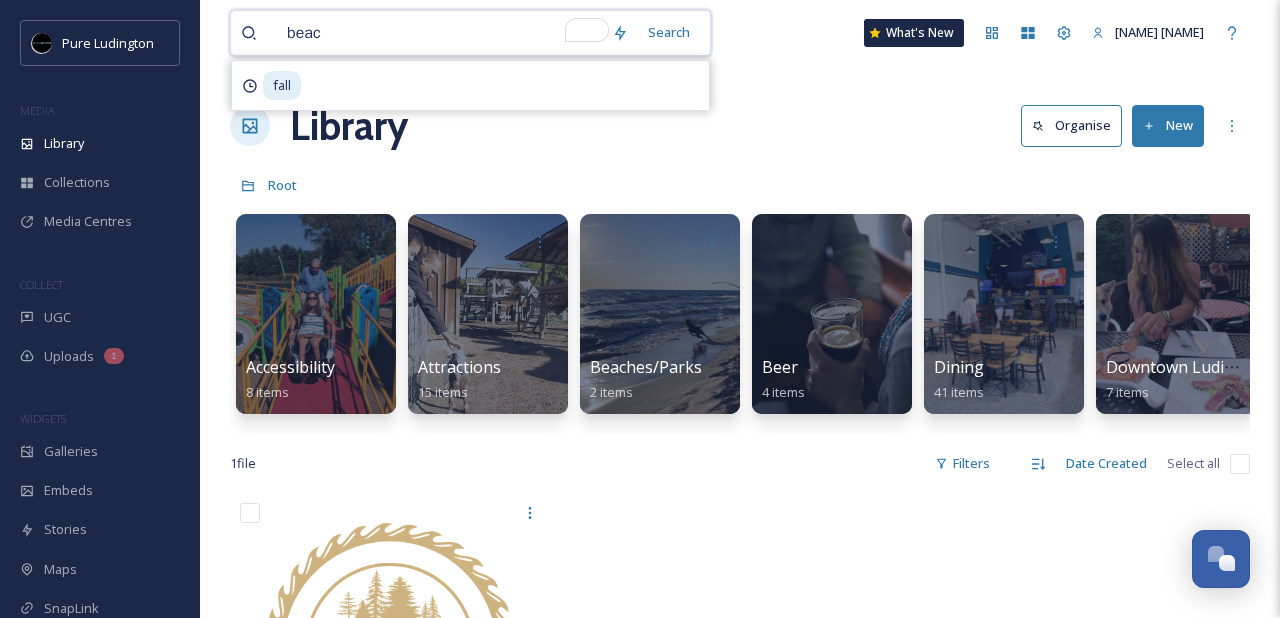 type on "beach" 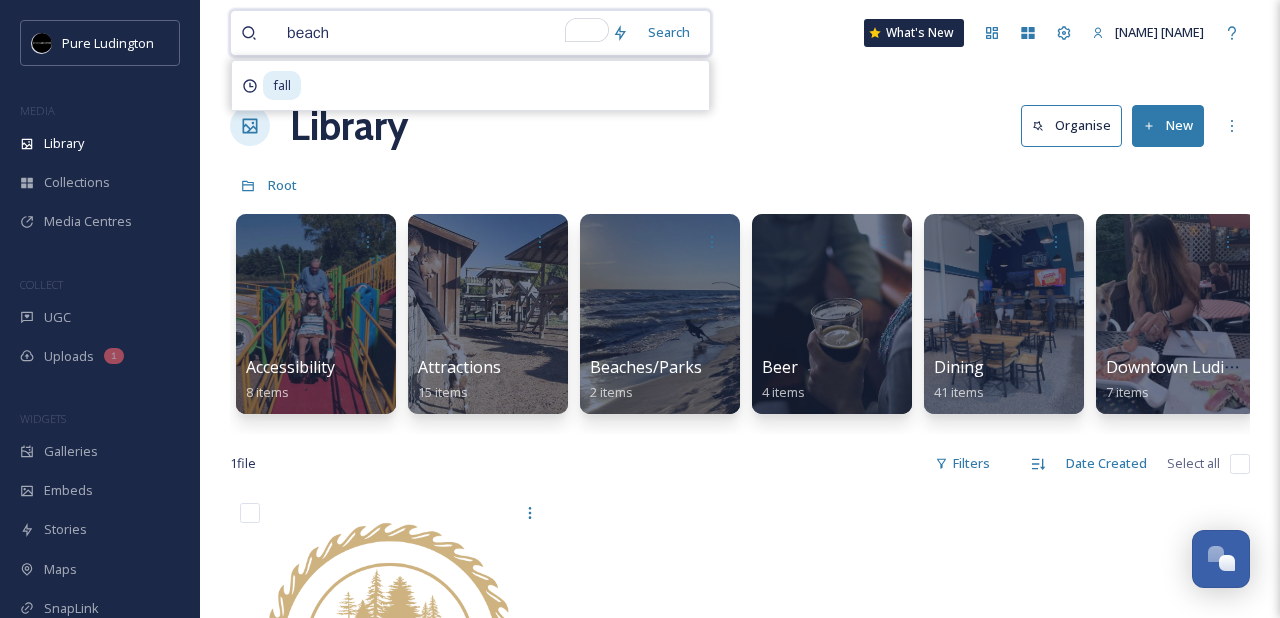 type 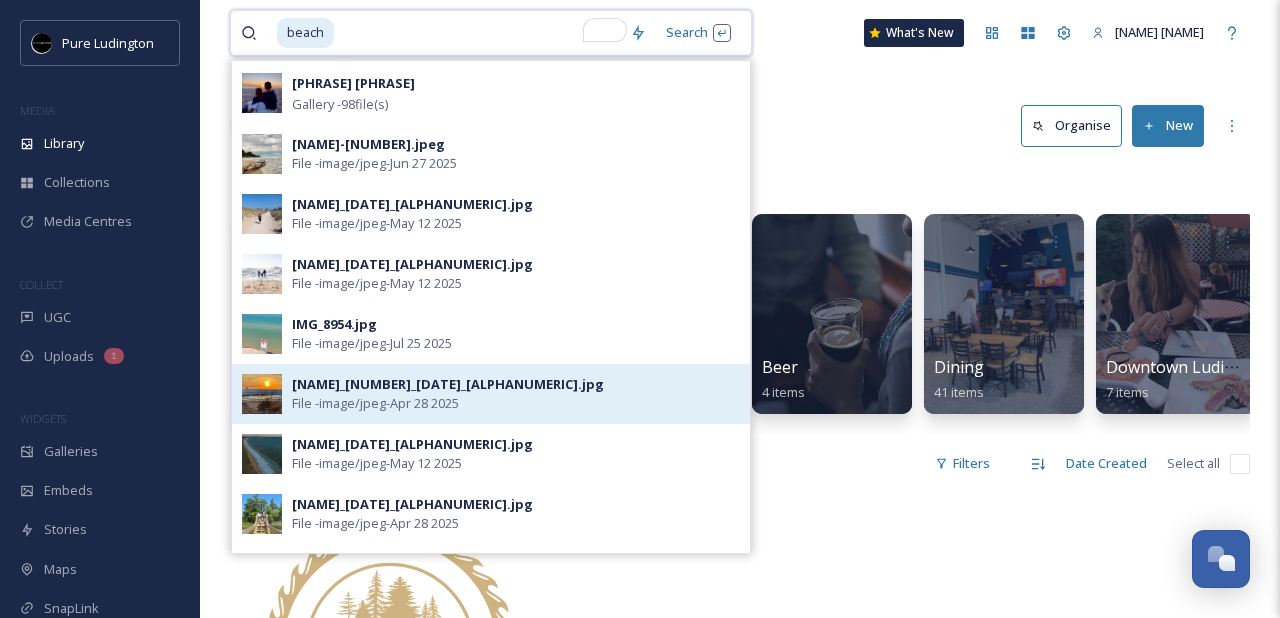 scroll, scrollTop: 4, scrollLeft: 0, axis: vertical 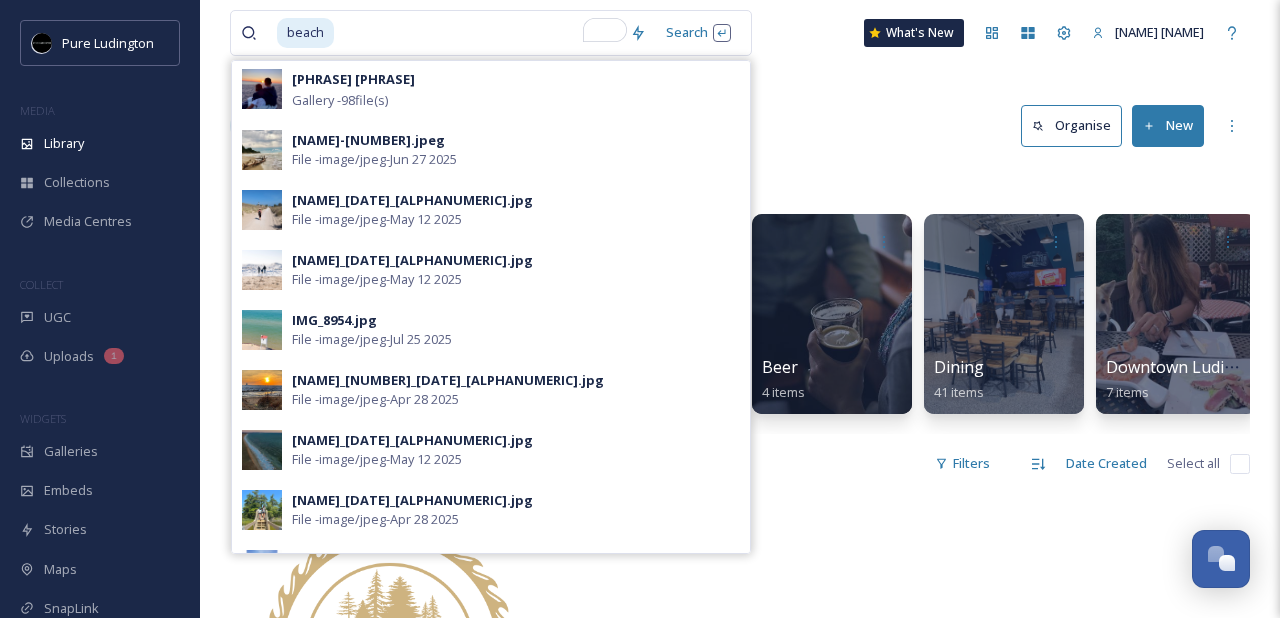 click on "Library Organise New" at bounding box center [740, 126] 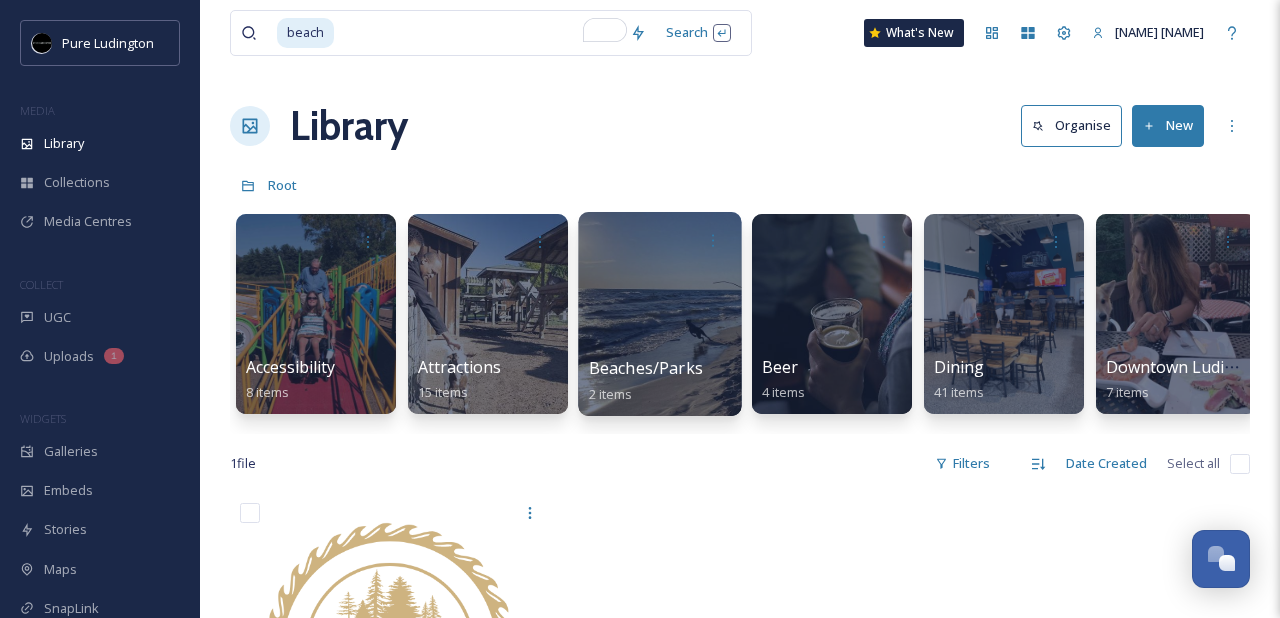 click at bounding box center (659, 314) 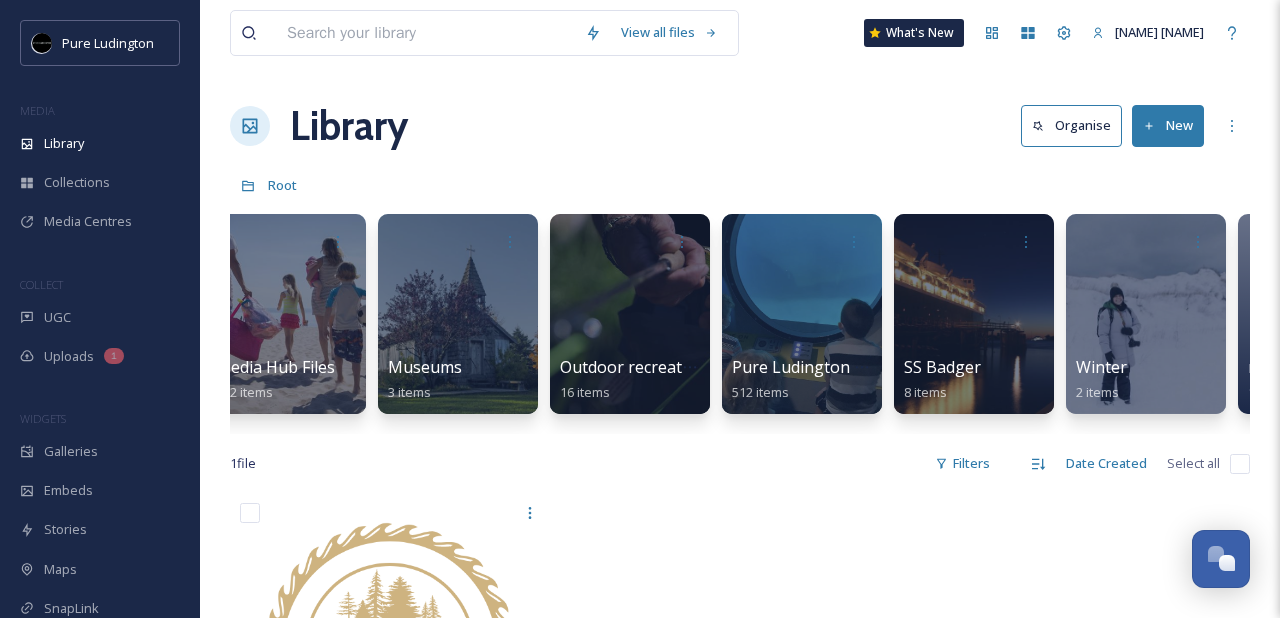 scroll, scrollTop: 0, scrollLeft: 2342, axis: horizontal 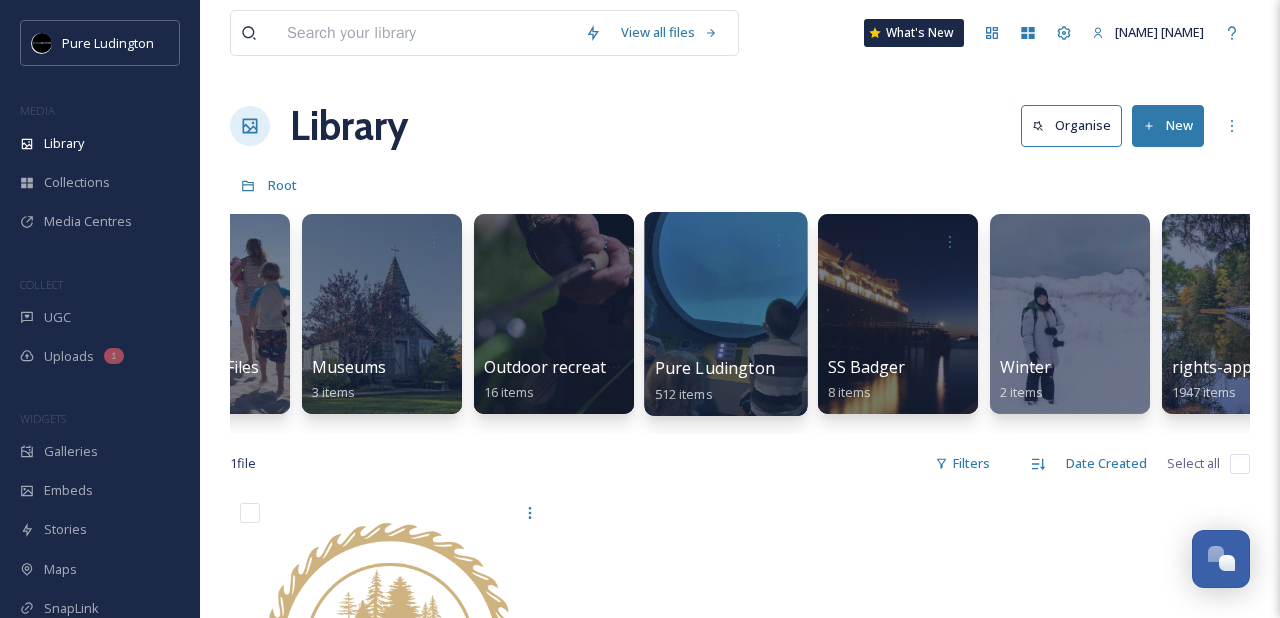 click at bounding box center (725, 314) 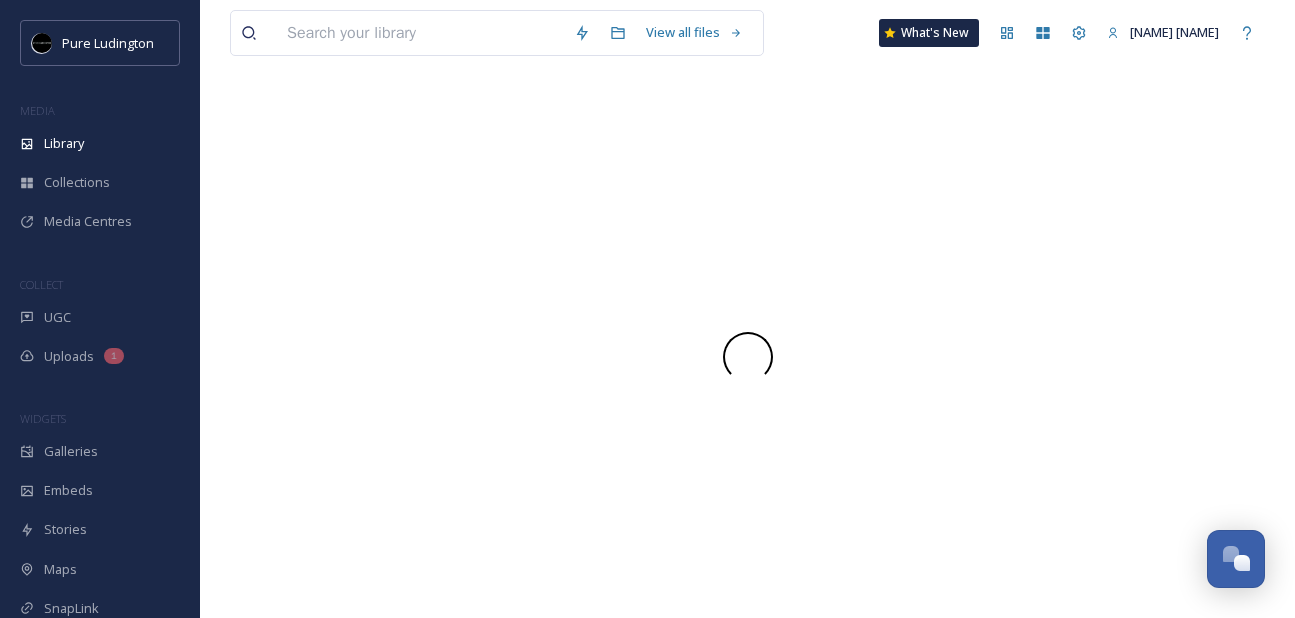 click at bounding box center (747, 357) 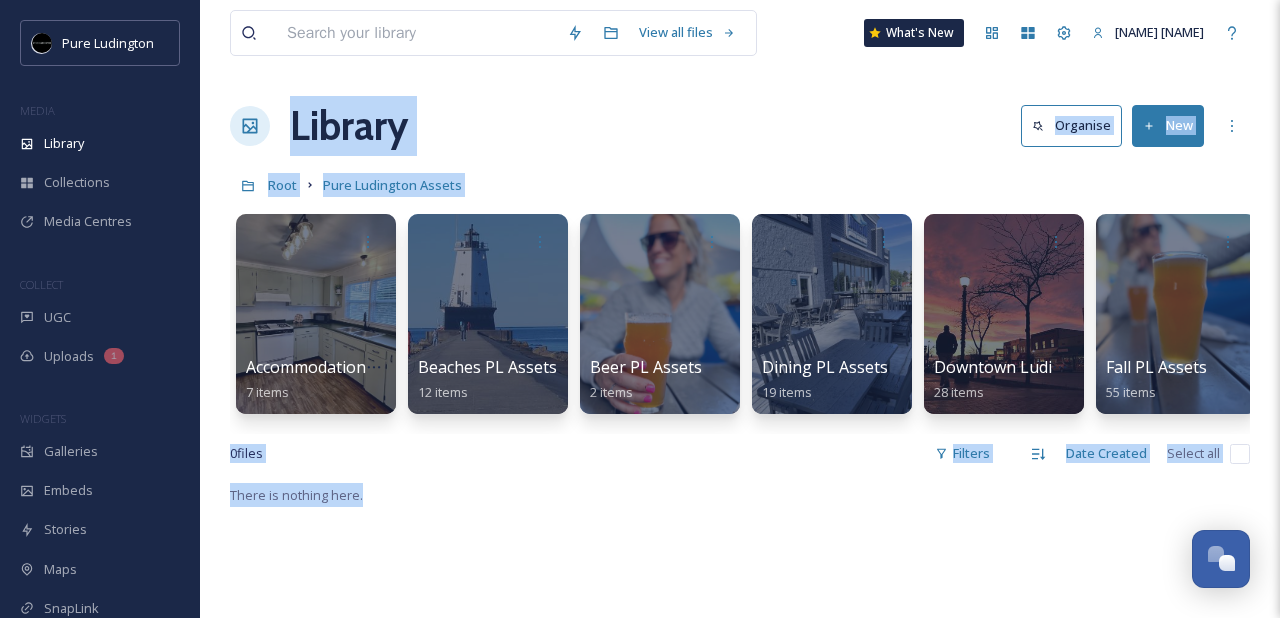 click on "Library Organise New" at bounding box center [740, 126] 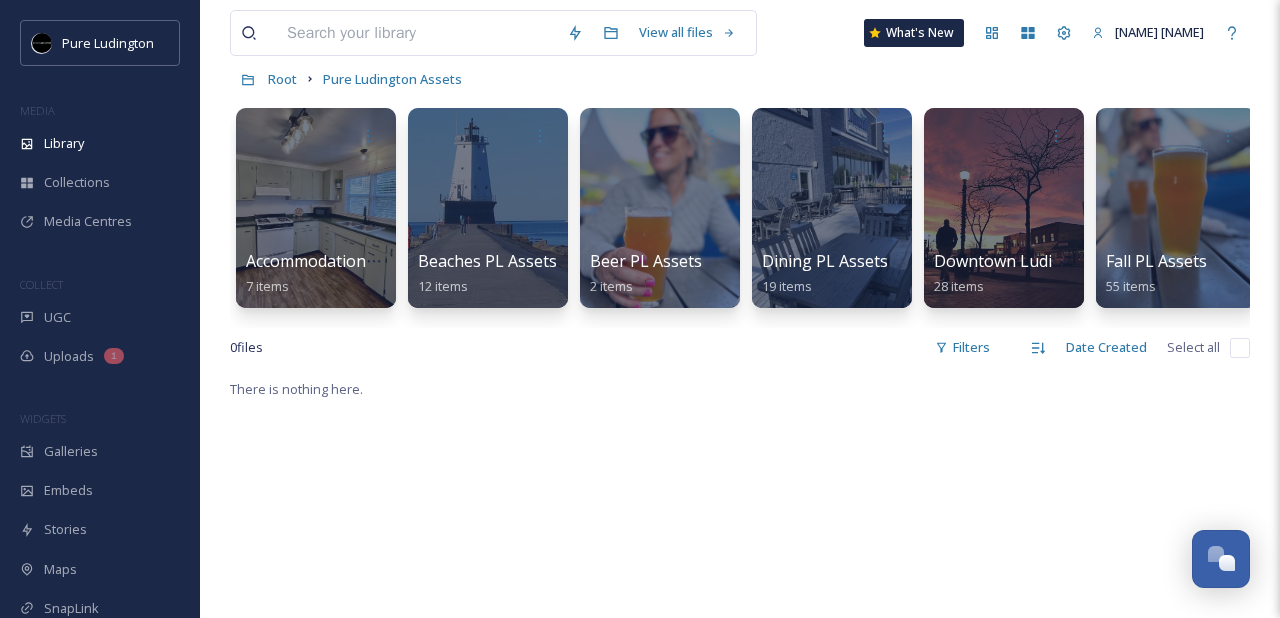 scroll, scrollTop: 97, scrollLeft: 0, axis: vertical 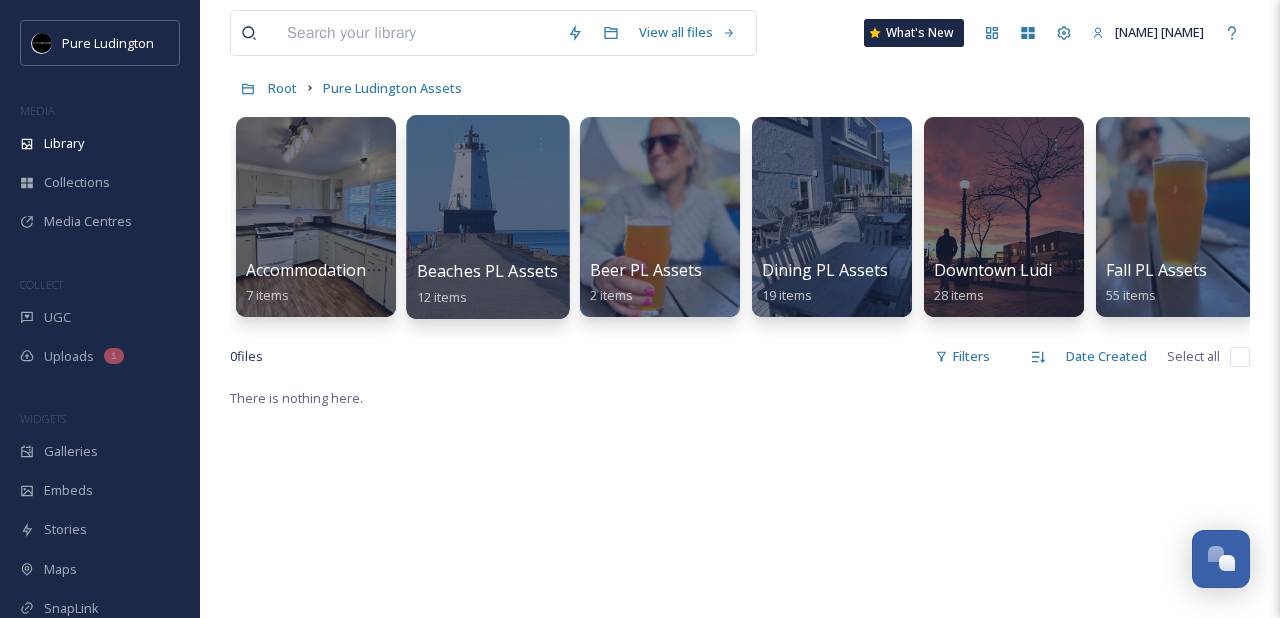 click at bounding box center [487, 217] 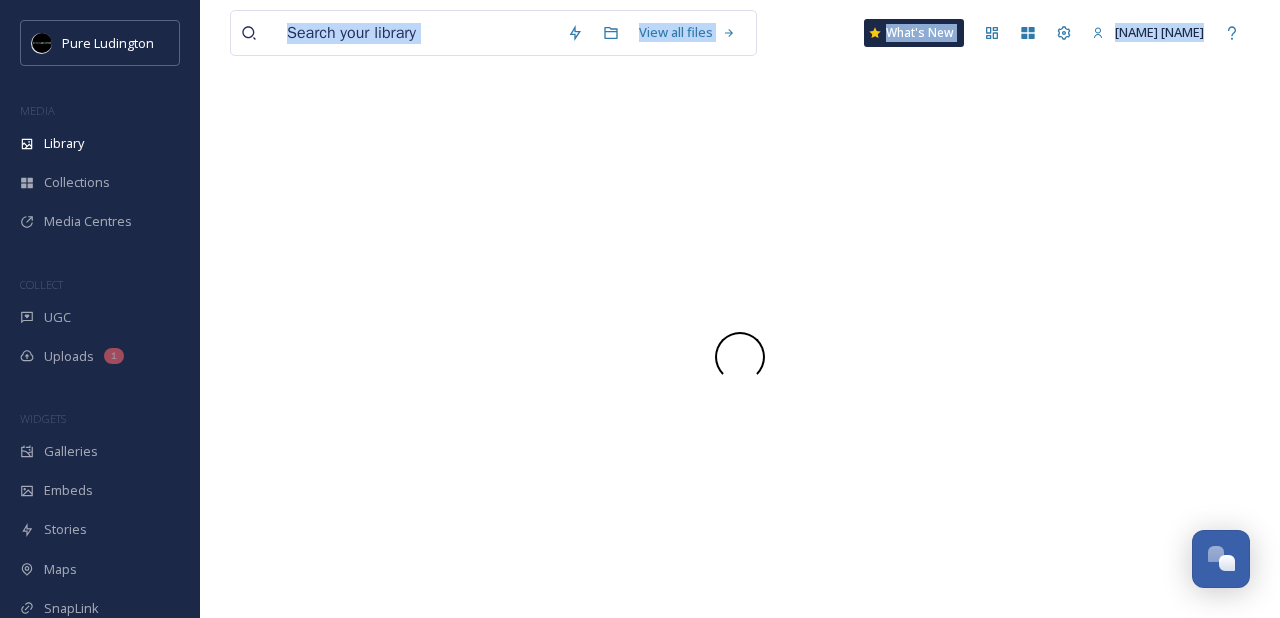 scroll, scrollTop: 0, scrollLeft: 0, axis: both 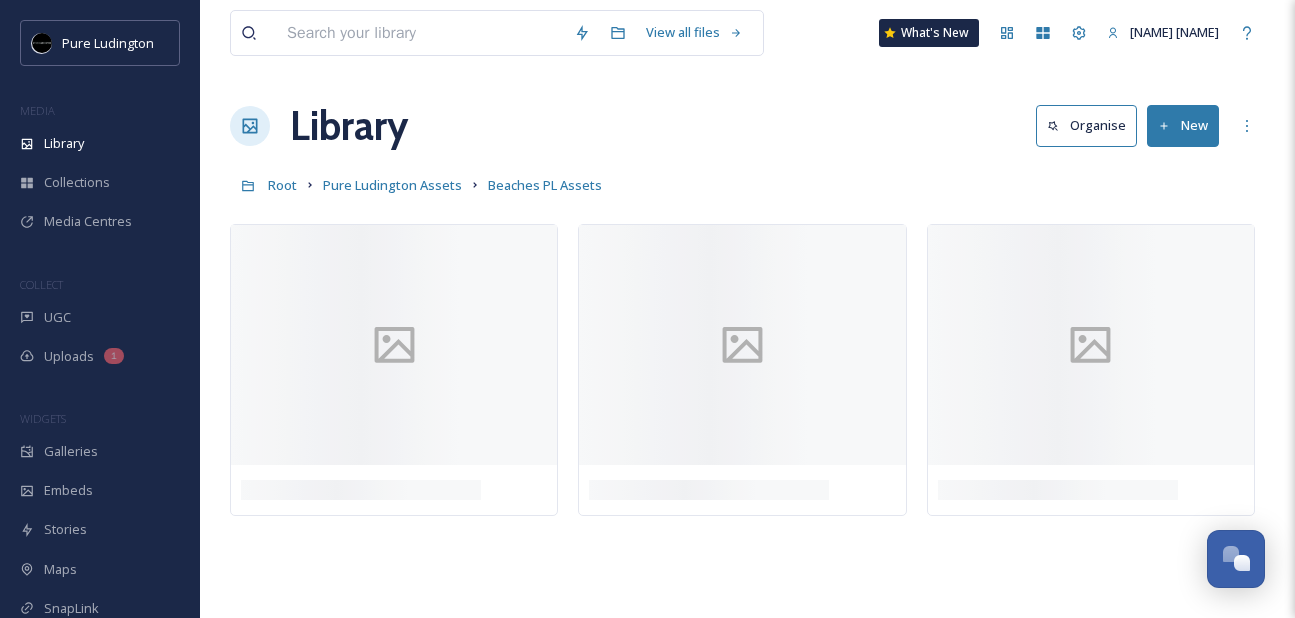 click on "View all files What's New [NAME] [NAME] Library Organise New Root [NAME] Assets  [PHRASE] PL Assets Your Selections There is nothing here." at bounding box center [747, 309] 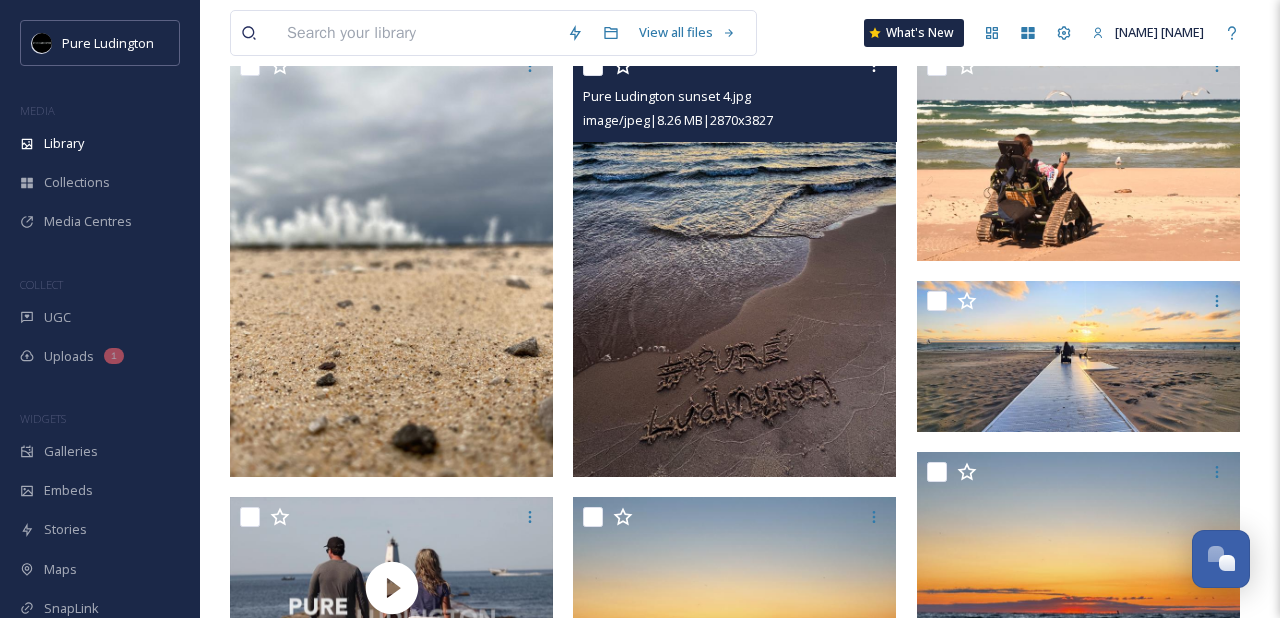 scroll, scrollTop: 146, scrollLeft: 0, axis: vertical 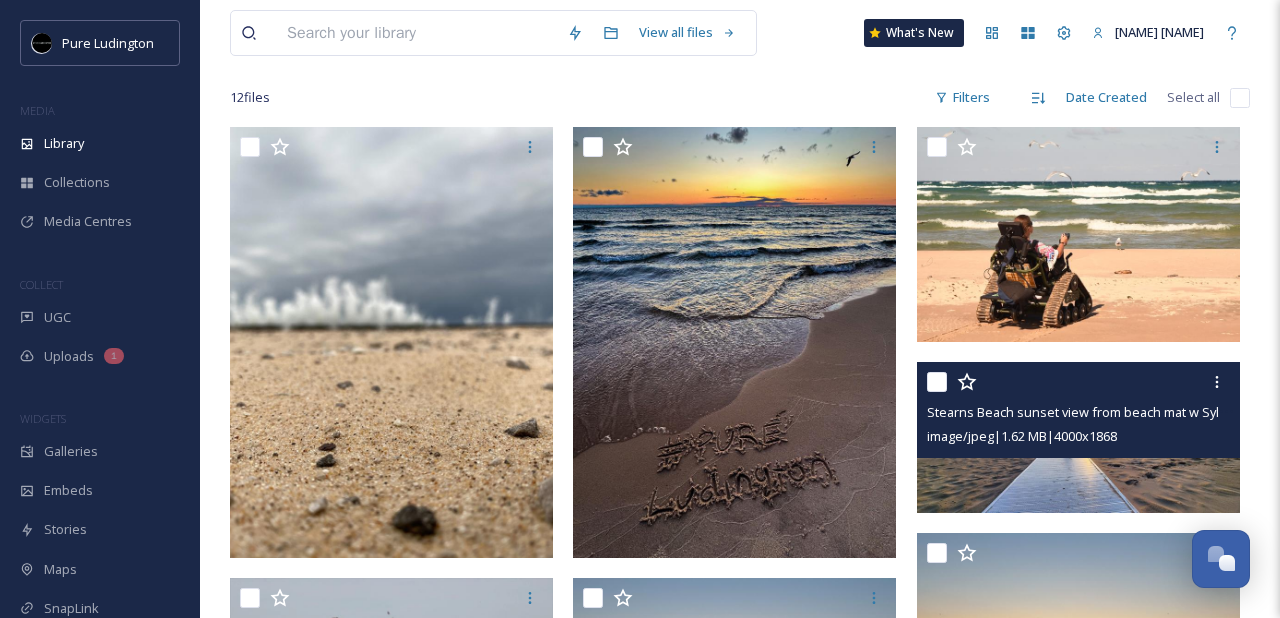 click at bounding box center [1078, 437] 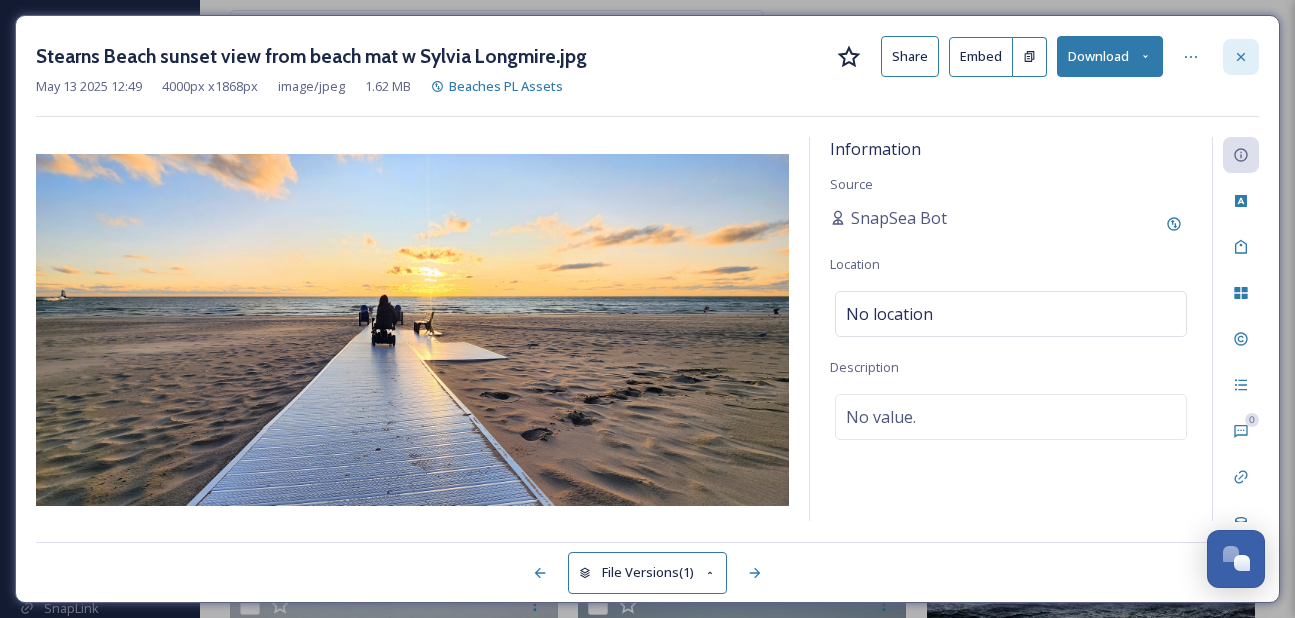 click 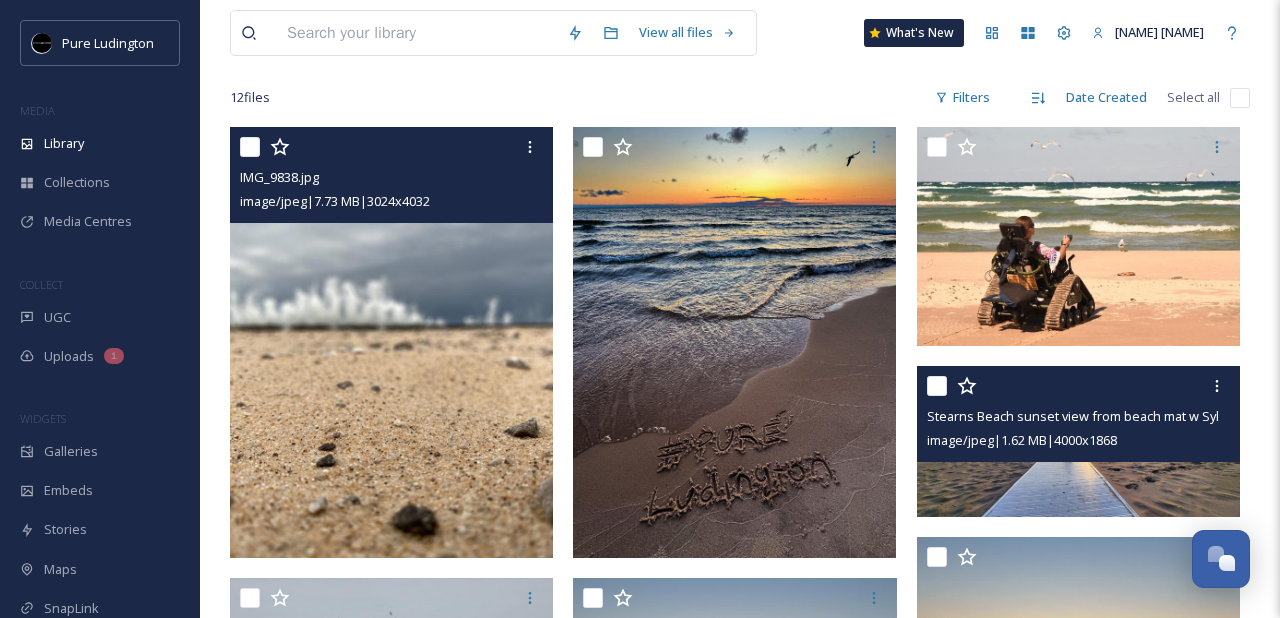 scroll, scrollTop: 141, scrollLeft: 0, axis: vertical 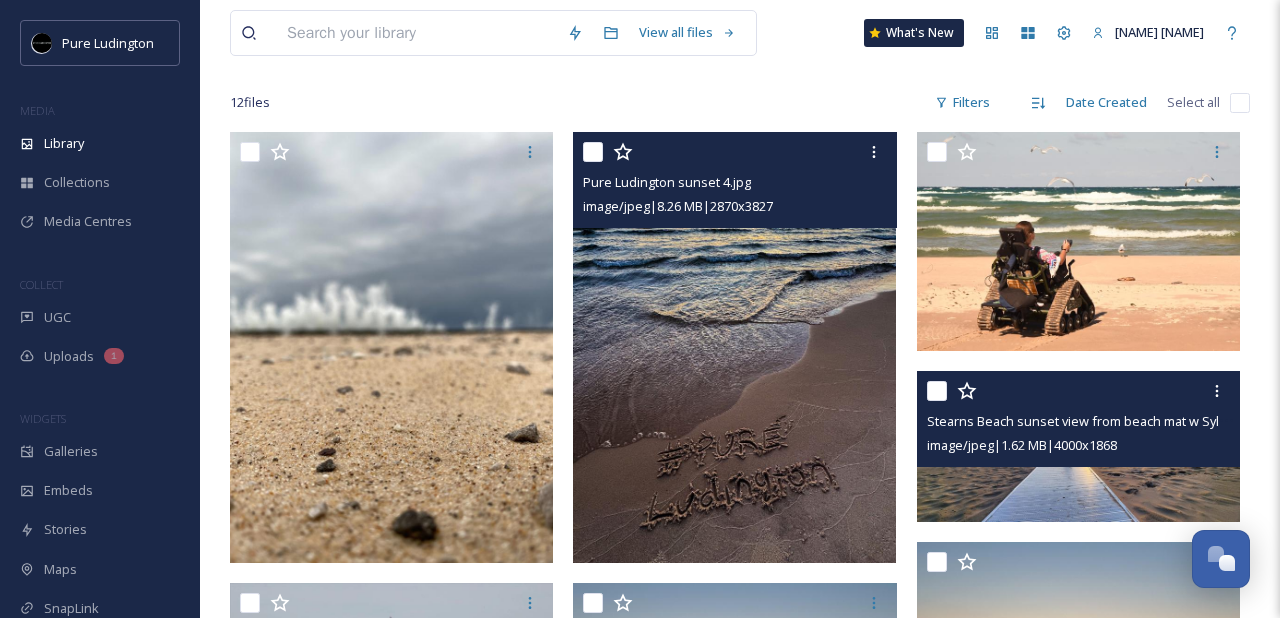 click at bounding box center (734, 347) 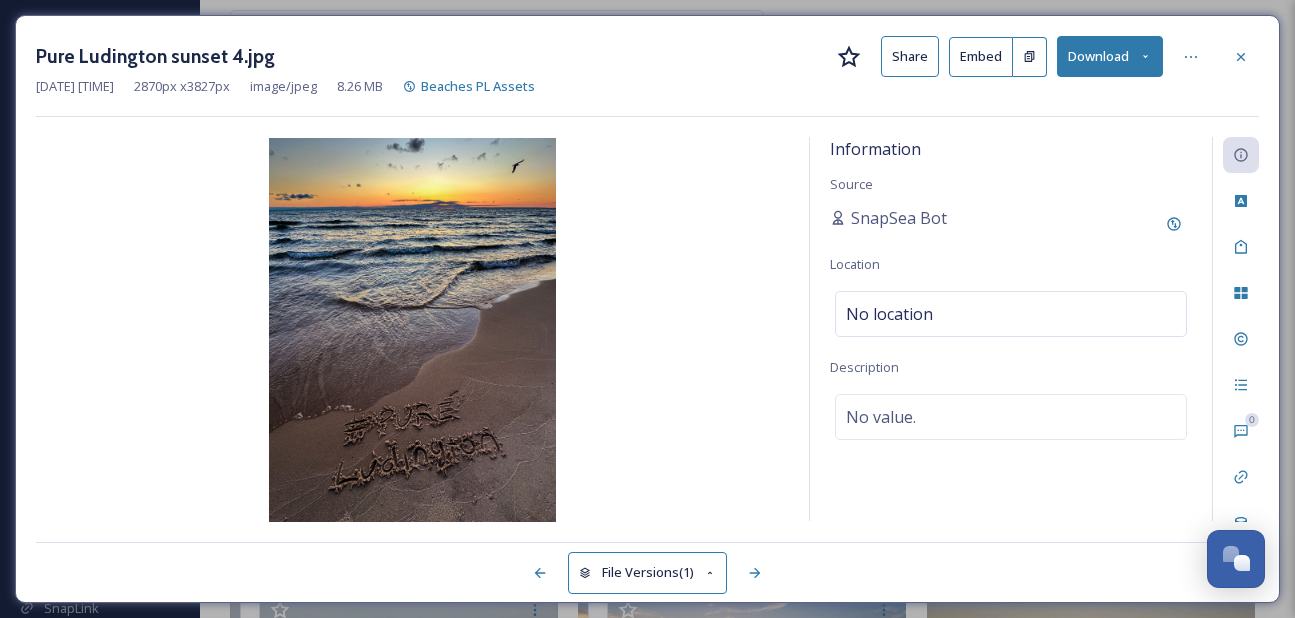 click 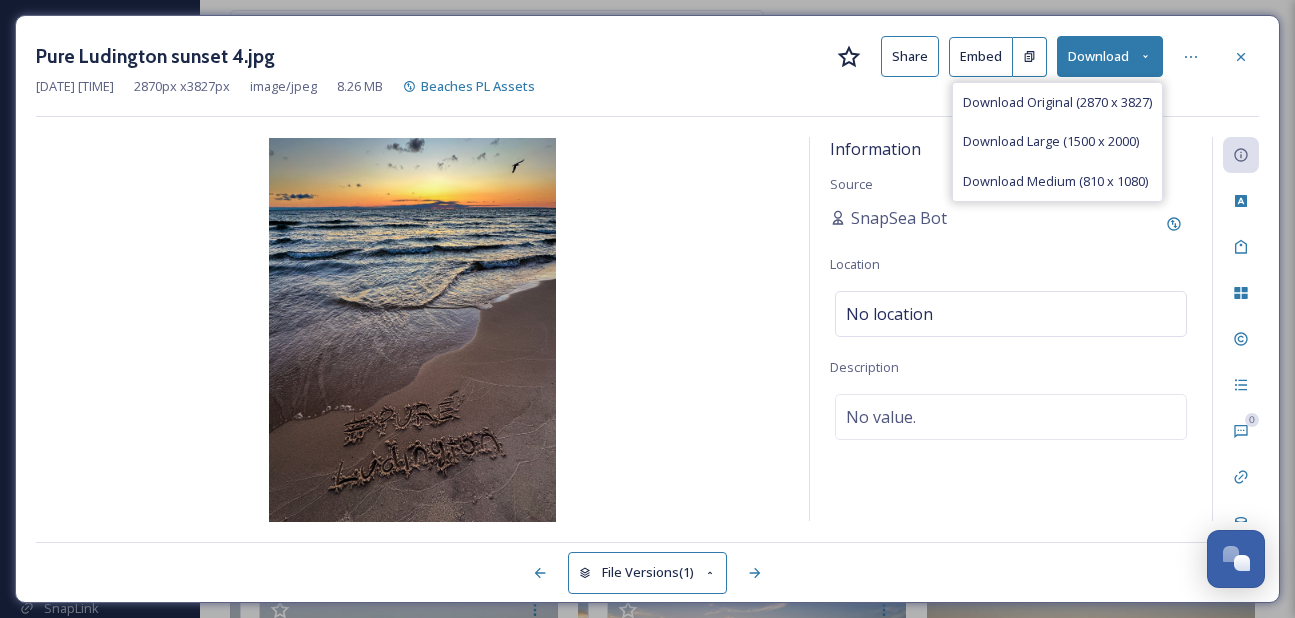 click on "Download Medium (810 x 1080)" at bounding box center (1057, 181) 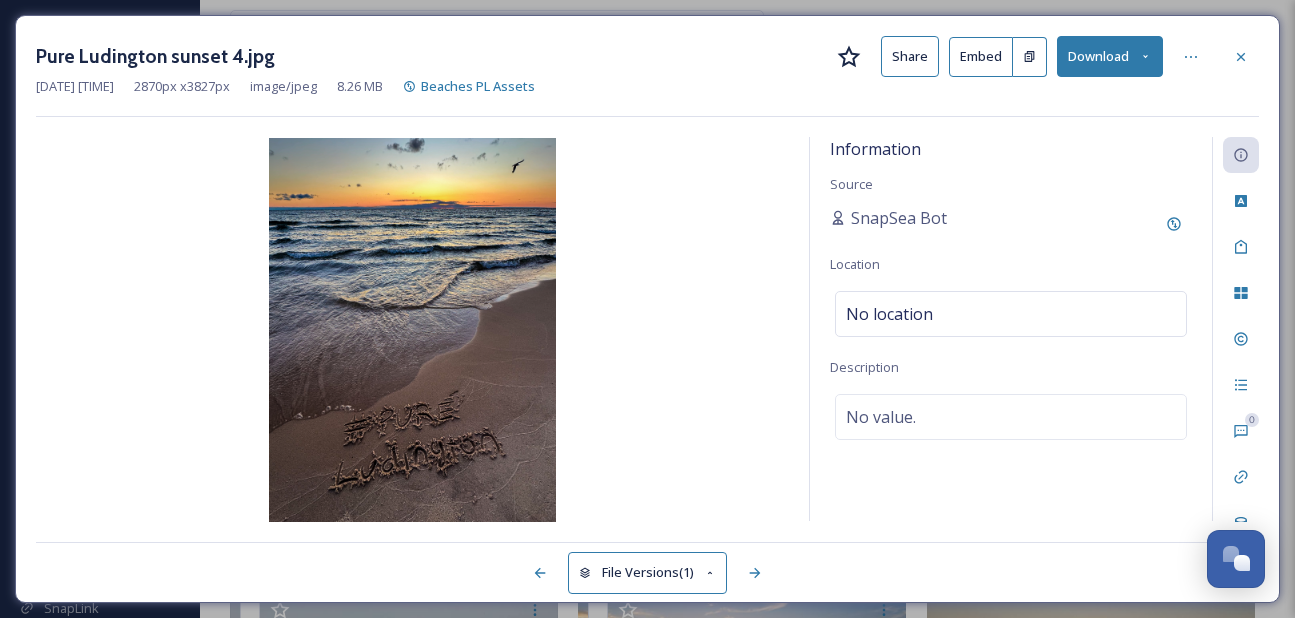 click on "Pure [NAME] sunset 4.jpg Share Embed Download [DATE] [TIME] [NUMBER] px x  [NUMBER] px image/jpeg [NUMBER] MB [PHRASE] PL Assets" at bounding box center (647, 76) 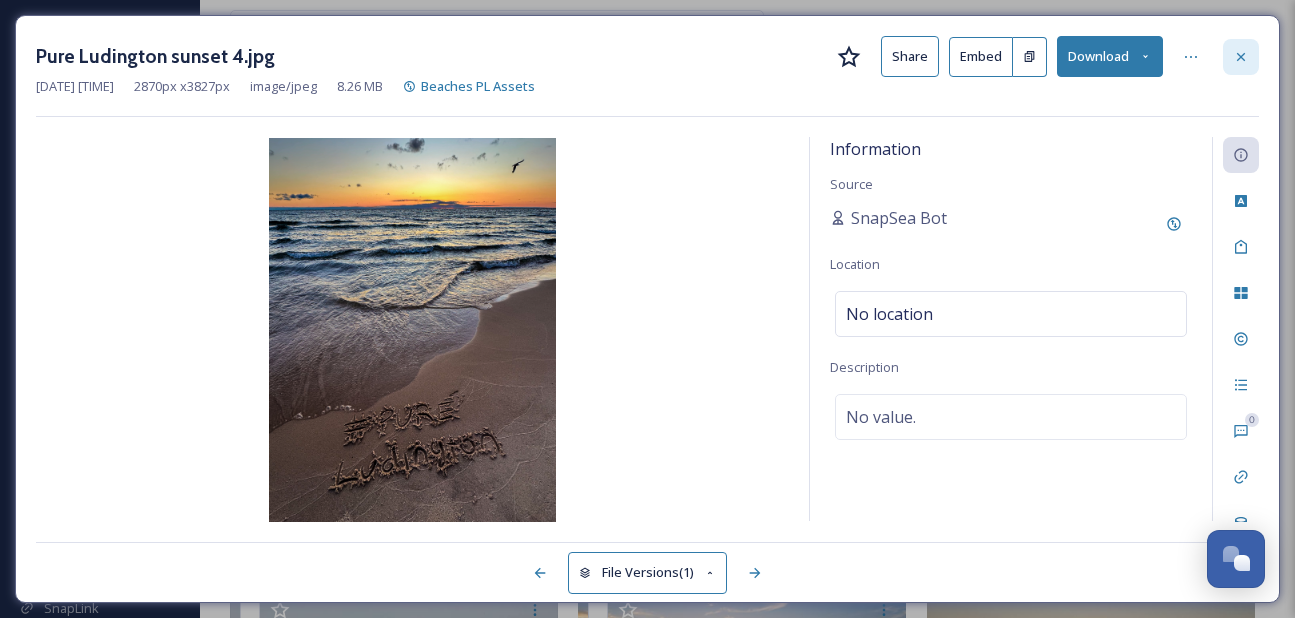 click at bounding box center [1241, 57] 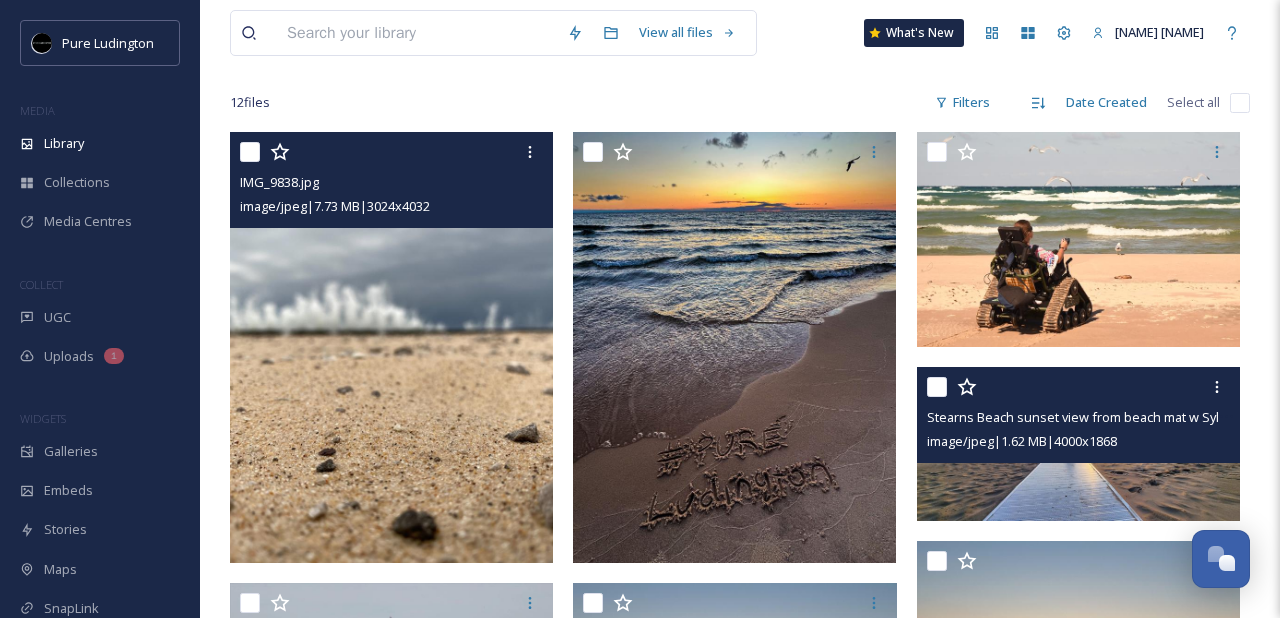 click at bounding box center [391, 347] 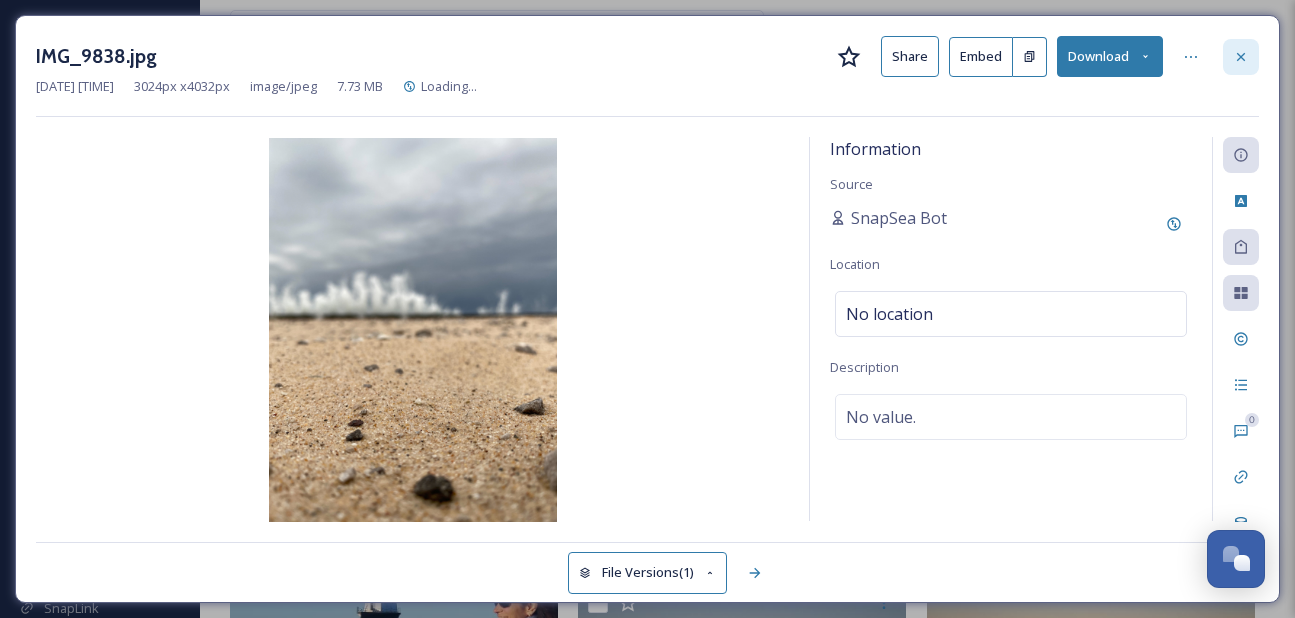 click at bounding box center (1241, 57) 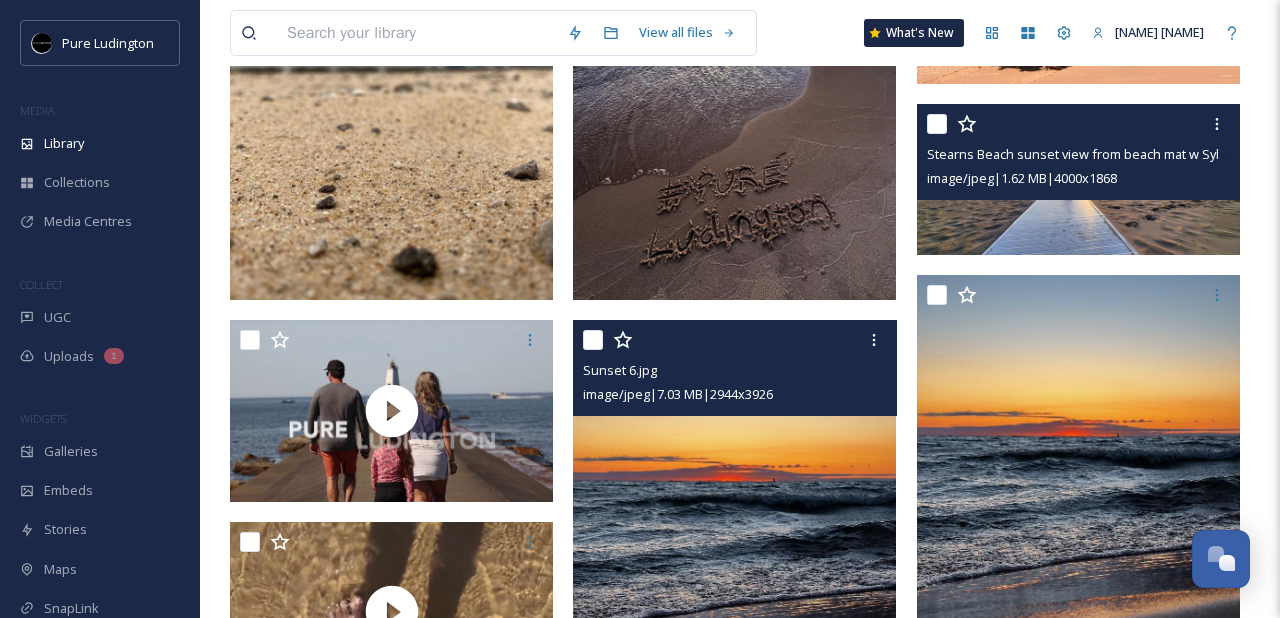 scroll, scrollTop: 416, scrollLeft: 0, axis: vertical 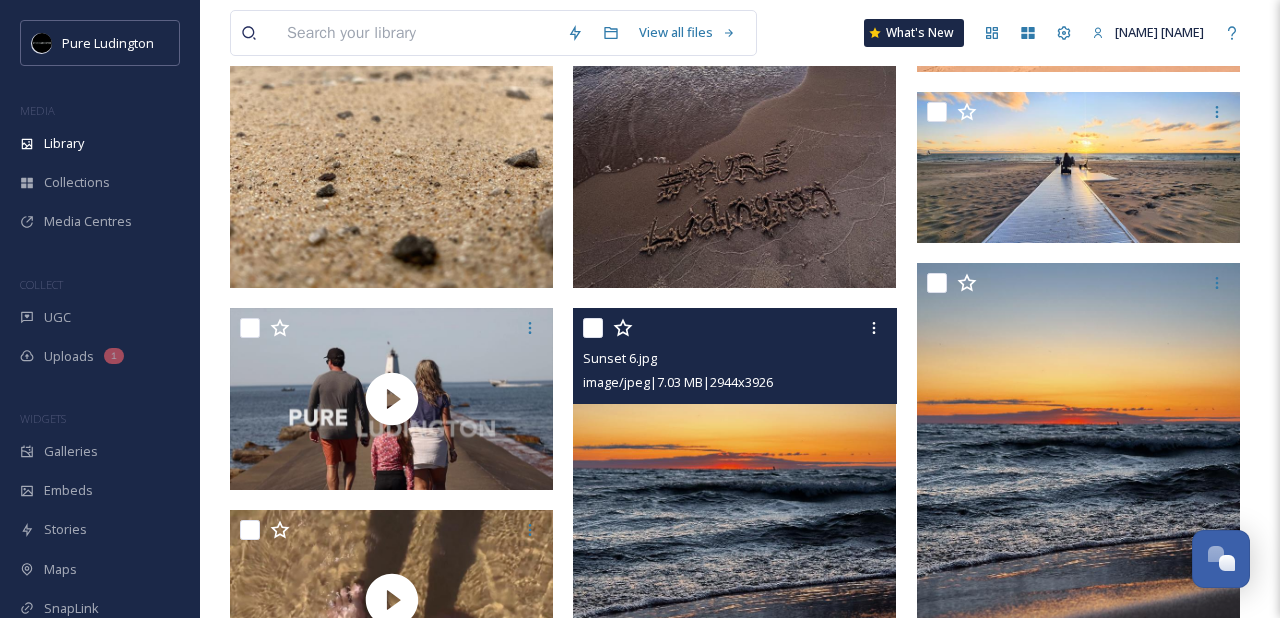 click at bounding box center [734, 523] 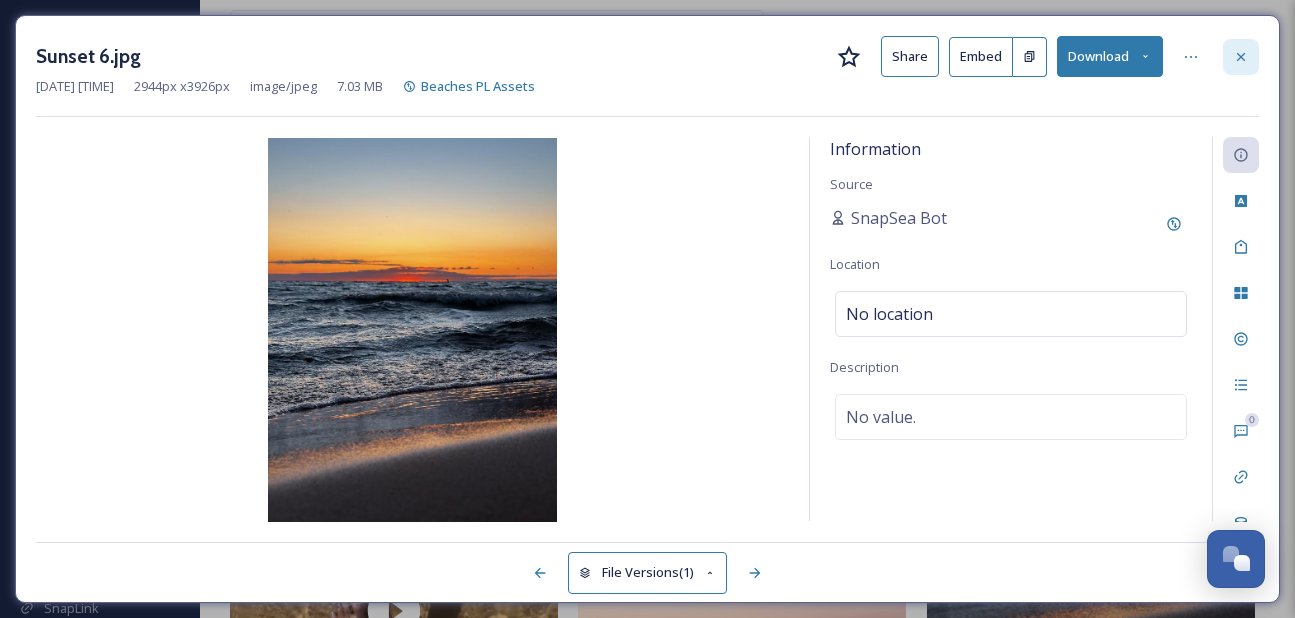 click 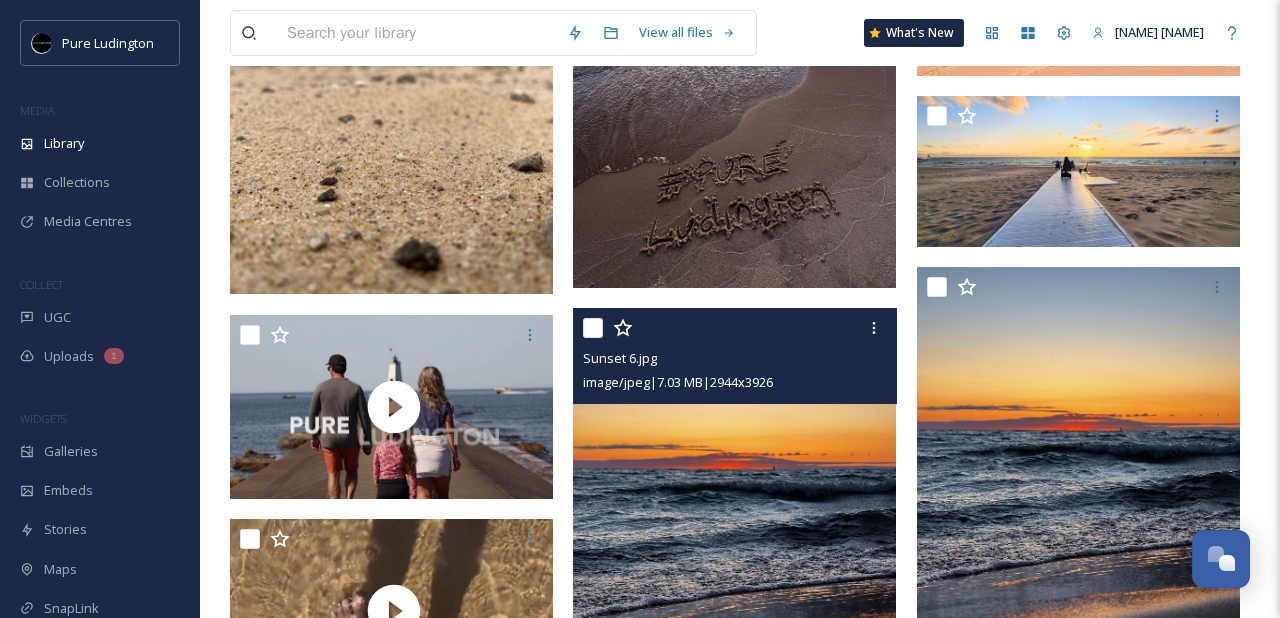 scroll, scrollTop: 79, scrollLeft: 0, axis: vertical 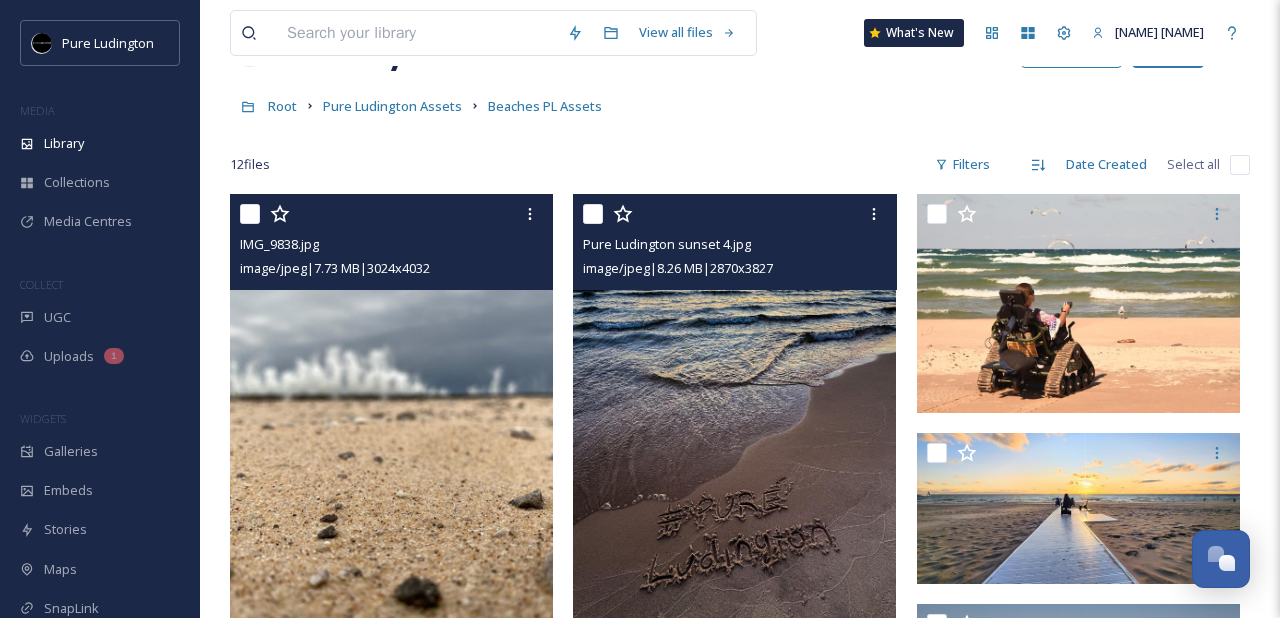click at bounding box center (734, 409) 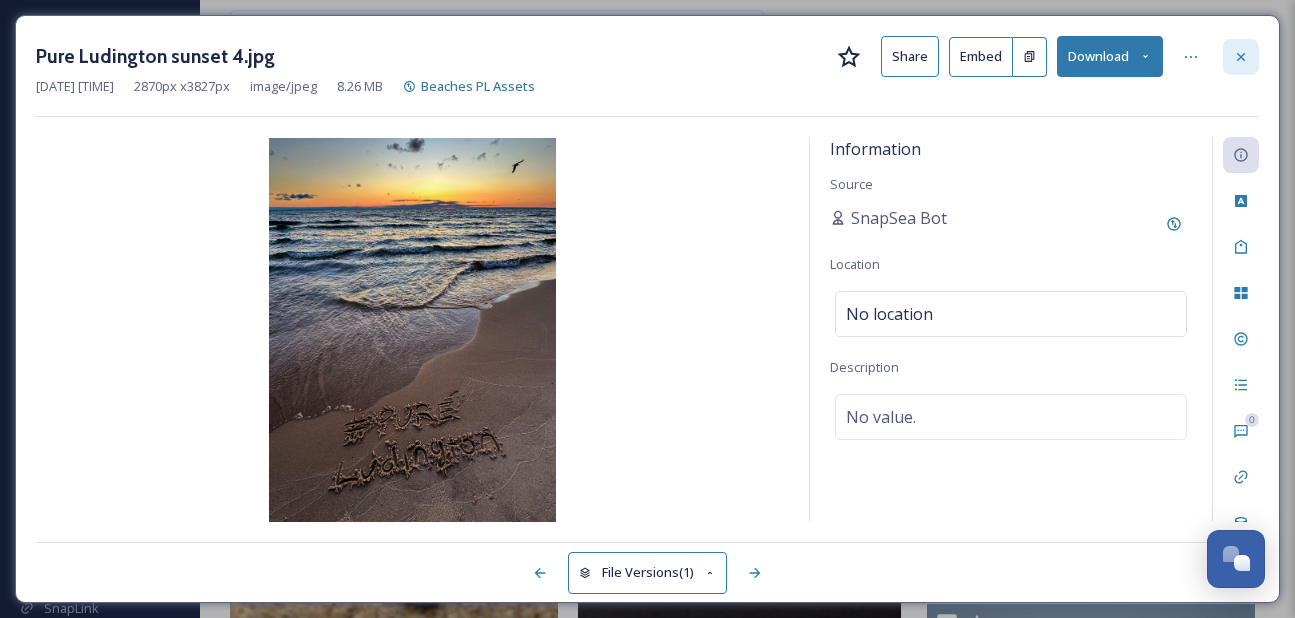 click 